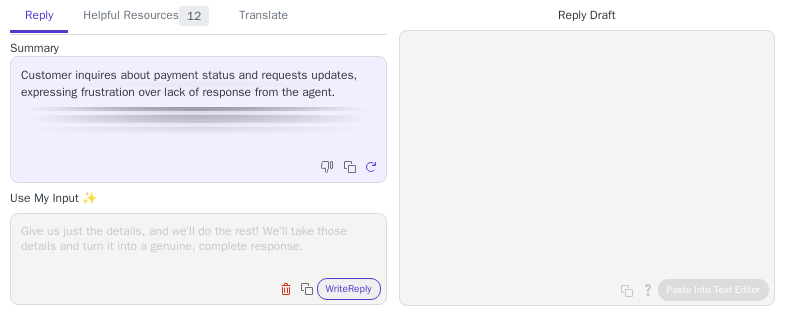 scroll, scrollTop: 0, scrollLeft: 0, axis: both 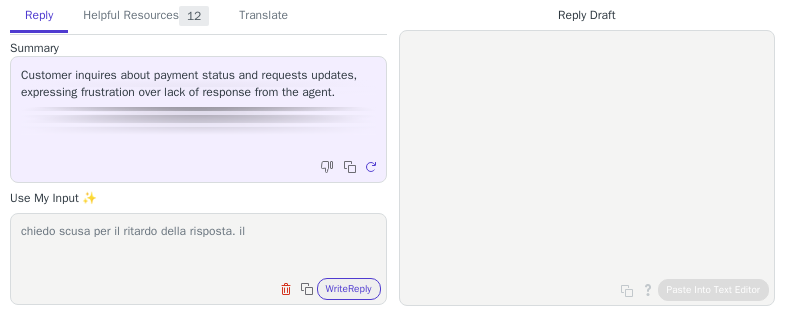 paste on "Charged to [EMAIL]" 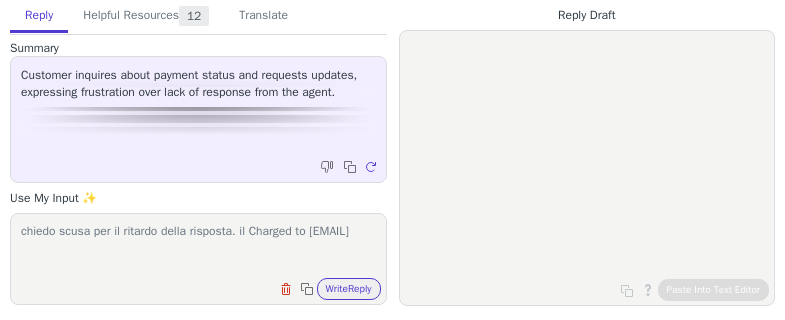 scroll, scrollTop: 1, scrollLeft: 0, axis: vertical 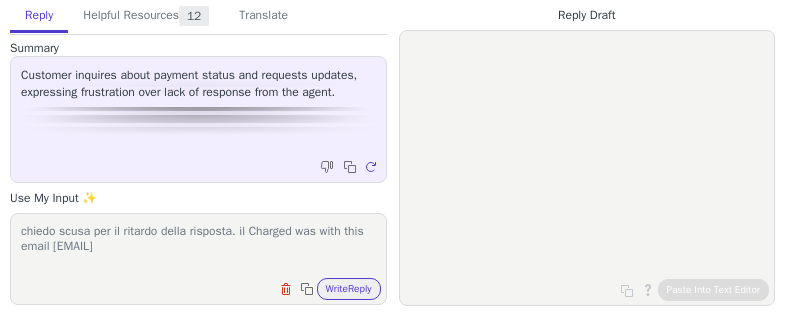 click on "chiedo scusa per il ritardo della risposta. il Charged was with this email [EMAIL]" at bounding box center [198, 246] 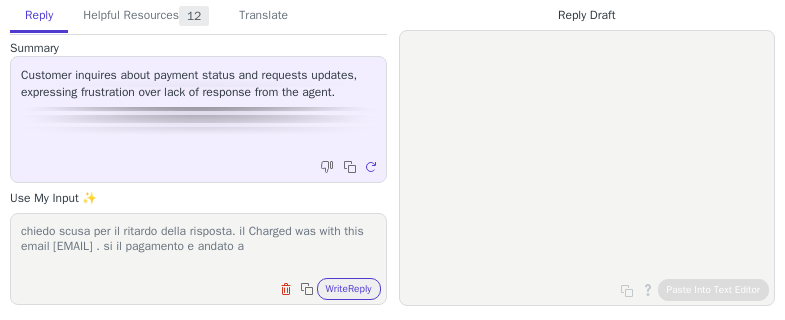 scroll, scrollTop: 1, scrollLeft: 0, axis: vertical 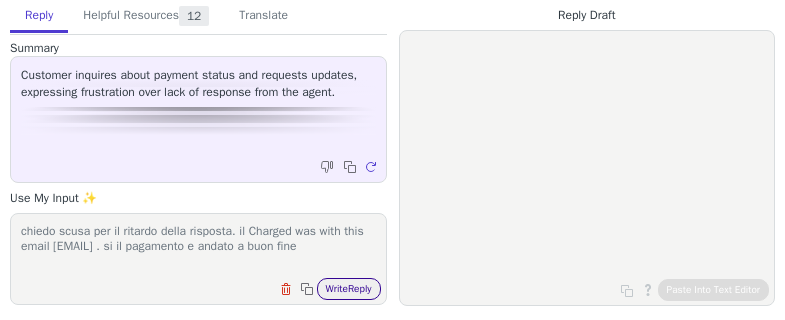 type on "chiedo scusa per il ritardo della risposta. il Charged was with this email luisblaquier@hotmail.com . si il pagamento e andato a buon fine" 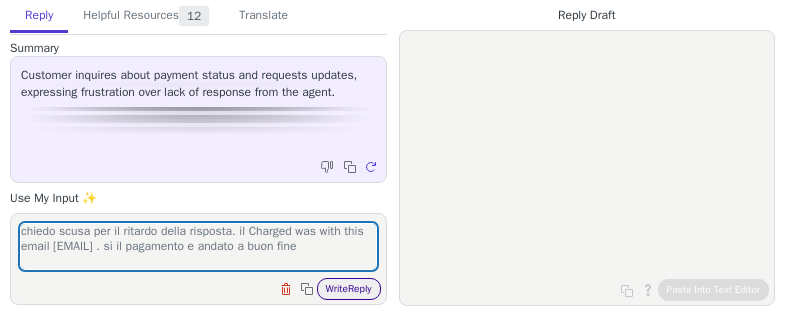 click on "Write  Reply" at bounding box center (349, 289) 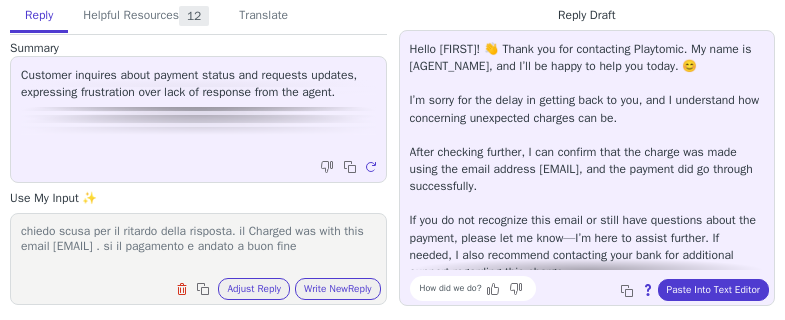 click on "Hello Luis! 👋 Thank you for contacting Playtomic. My name is Nevila, and I’ll be happy to help you today. 😊 I’m sorry for the delay in getting back to you, and I understand how concerning unexpected charges can be. After checking further, I can confirm that the charge was made using the email address luisblaquier@hotmail.com, and the payment did go through successfully. If you do not recognize this email or still have questions about the payment, please let me know—I’m here to assist further. If needed, I also recommend contacting your bank for additional support regarding this charge. Feel free to reach out if you need any more information! 💬" at bounding box center (587, 178) 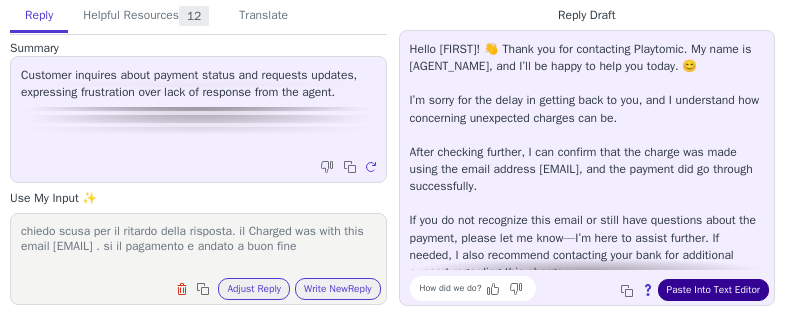 click on "Paste Into Text Editor" at bounding box center [713, 290] 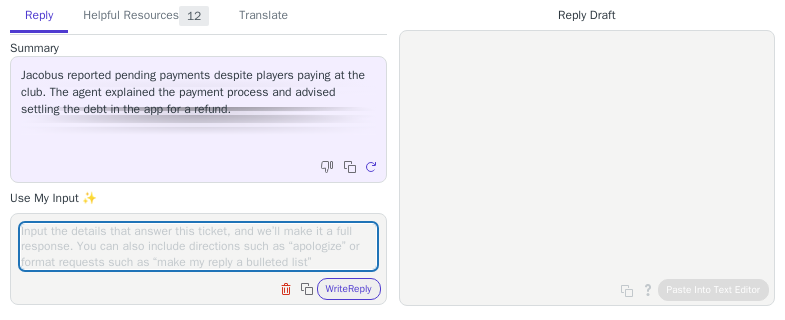 scroll, scrollTop: 0, scrollLeft: 0, axis: both 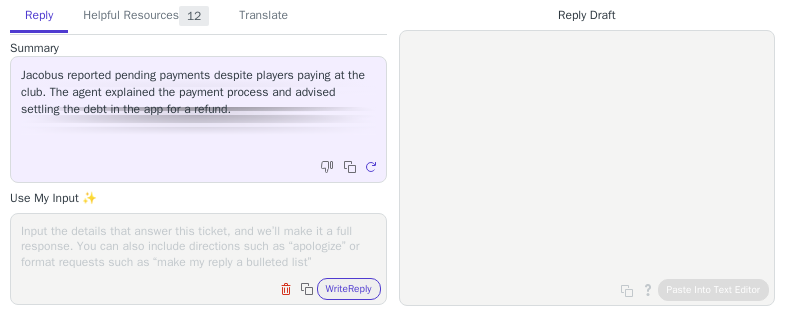click at bounding box center (198, 246) 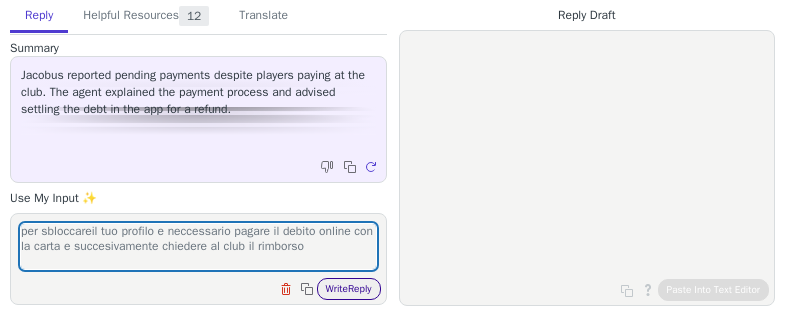 click on "Write  Reply" at bounding box center (349, 289) 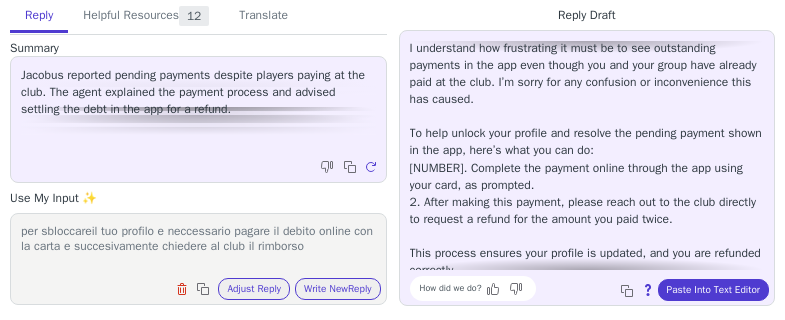 scroll, scrollTop: 131, scrollLeft: 0, axis: vertical 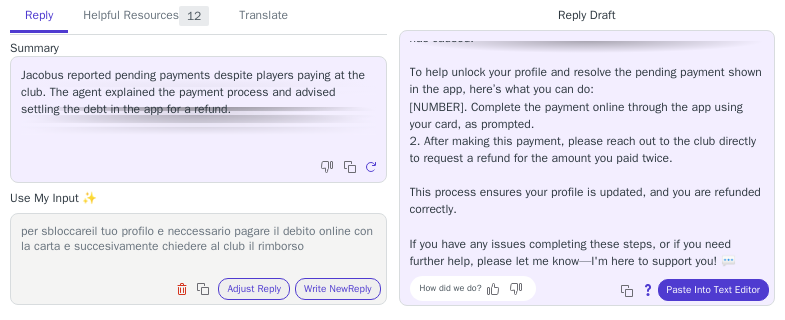 click on "per sbloccareil tuo profilo e neccessario pagare il debito online con la carta e succesivamente chiedere al club il rimborso" at bounding box center [198, 246] 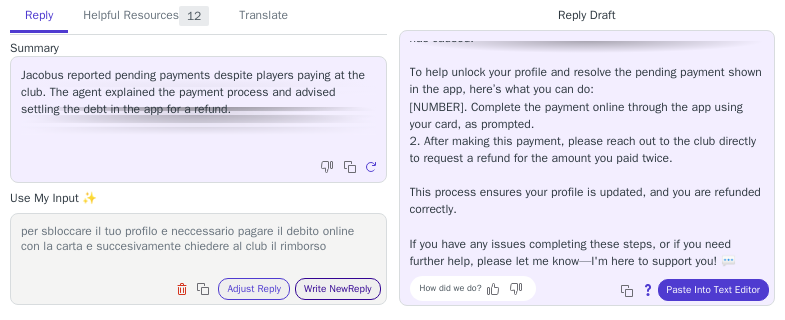 type on "per sbloccare il tuo profilo e neccessario pagare il debito online con la carta e succesivamente chiedere al club il rimborso" 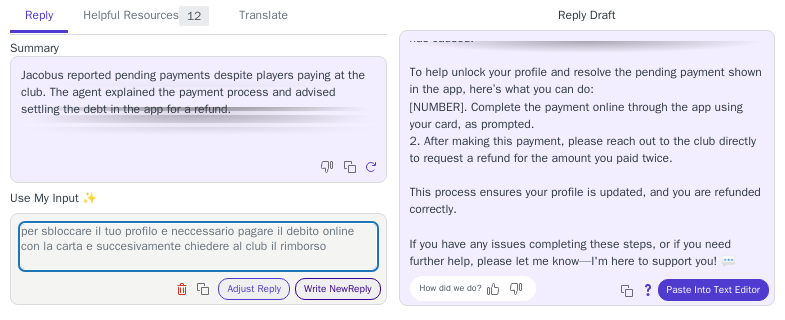 click on "Write New  Reply" at bounding box center (338, 289) 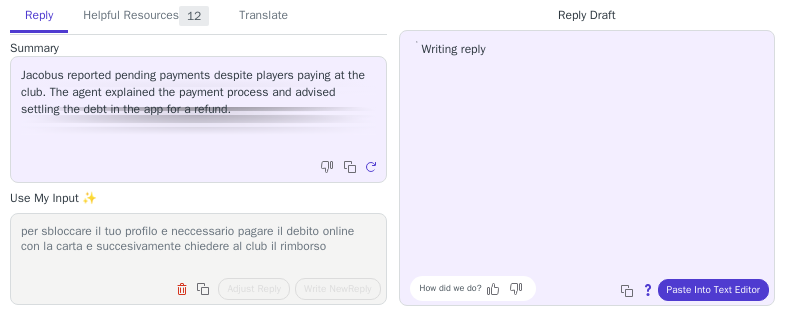 scroll, scrollTop: 0, scrollLeft: 0, axis: both 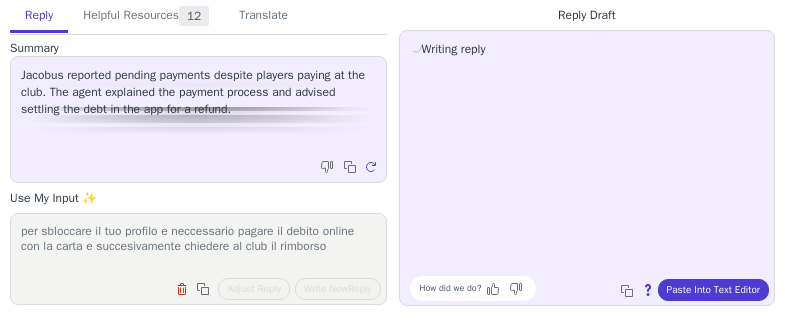 drag, startPoint x: 23, startPoint y: 231, endPoint x: 368, endPoint y: 243, distance: 345.20862 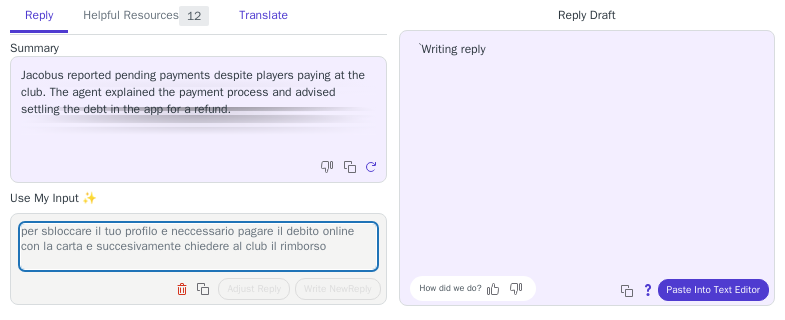click on "Translate" at bounding box center (263, 16) 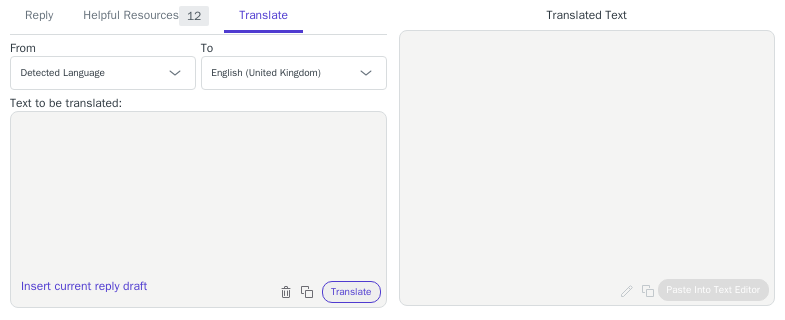 click at bounding box center [198, 197] 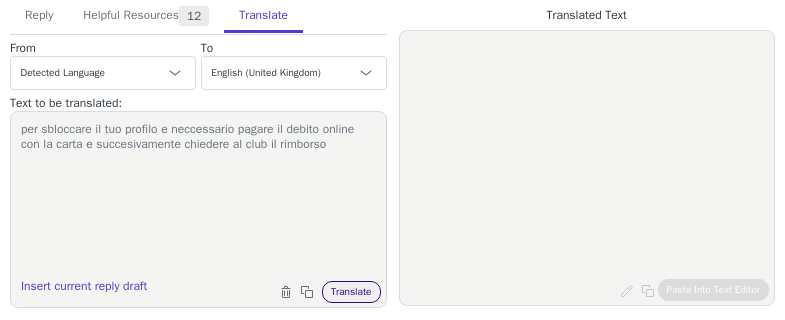 type on "per sbloccare il tuo profilo e neccessario pagare il debito online con la carta e succesivamente chiedere al club il rimborso" 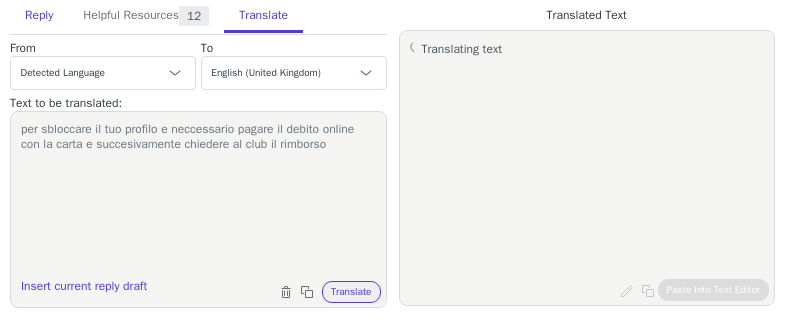 click on "Reply" at bounding box center (39, 16) 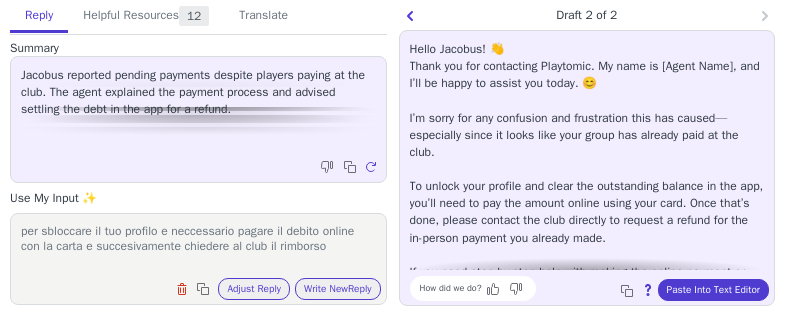 scroll, scrollTop: 45, scrollLeft: 0, axis: vertical 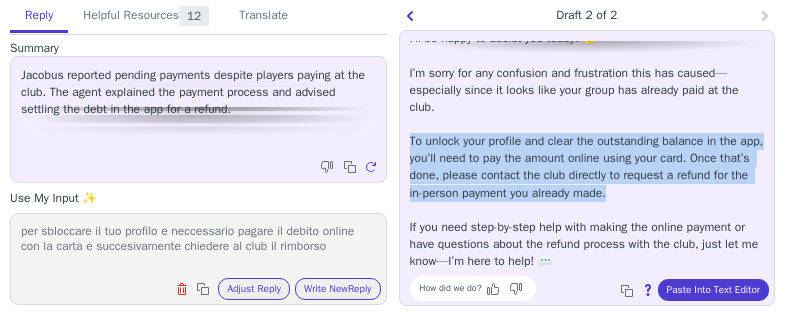 copy on "To unlock your profile and clear the outstanding balance in the app, you’ll need to pay the amount online using your card. Once that’s done, please contact the club directly to request a refund for the in-person payment you already made." 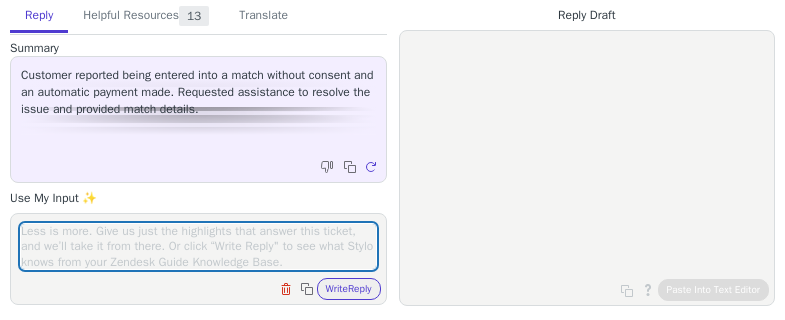 scroll, scrollTop: 0, scrollLeft: 0, axis: both 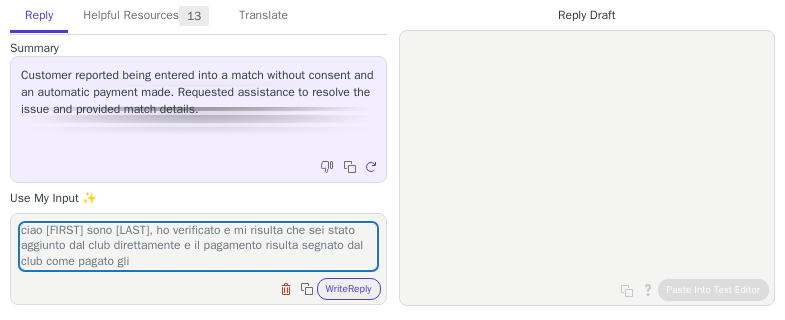 type on "ciao [FIRST] sono [LAST], ho verificato e mi risulta che sei stato aggiunto dal club direttamente e il pagamento risulta segnato dal club come pagato gli" 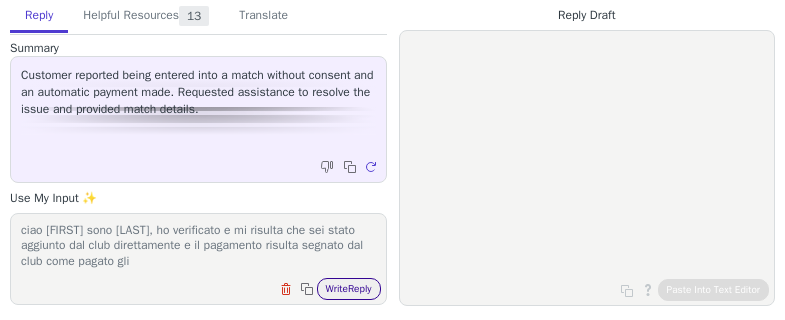 click on "Write  Reply" at bounding box center (349, 289) 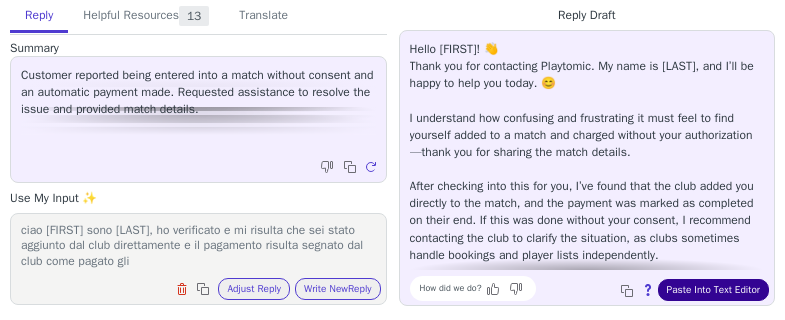 click on "Paste Into Text Editor" at bounding box center [713, 290] 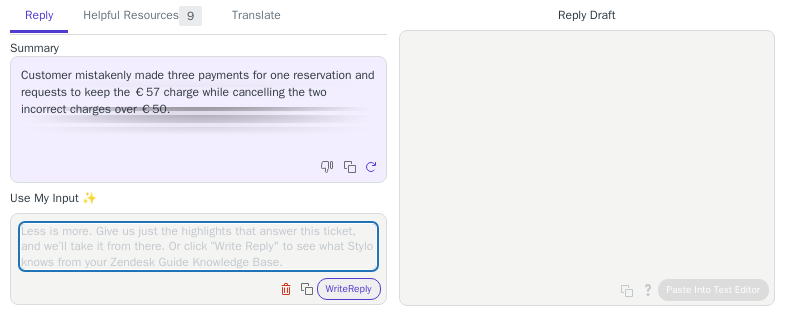scroll, scrollTop: 0, scrollLeft: 0, axis: both 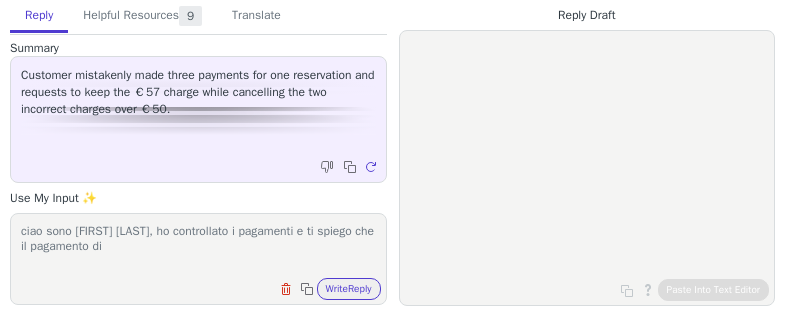 paste on "€57.00
eur" 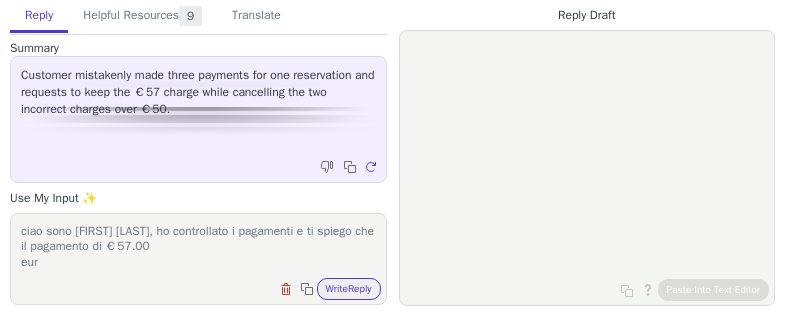scroll, scrollTop: 1, scrollLeft: 0, axis: vertical 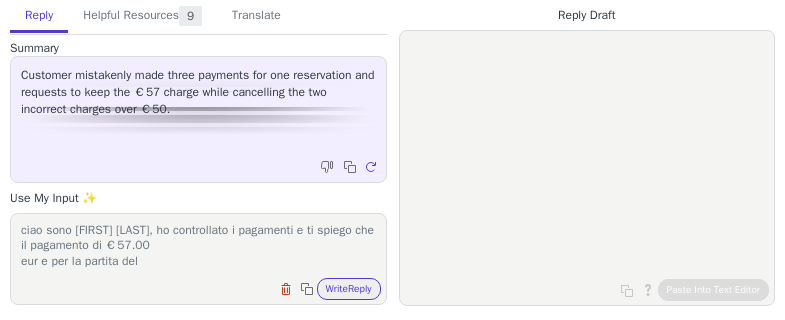 paste on "- 7/13/25," 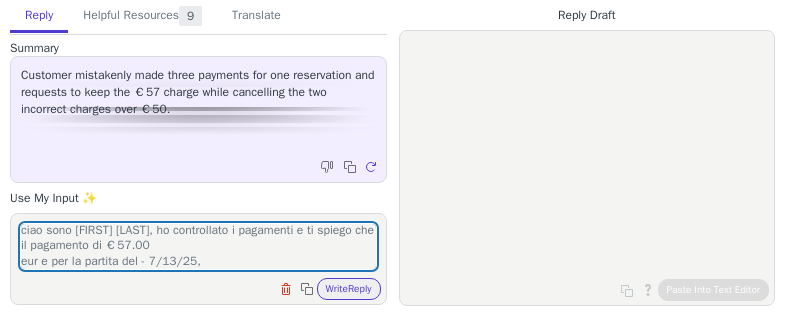 click on "ciao sono Nevila, ho controllato i pagamenti e ti spiego che il pagamento di €57.00
eur e per la partita del - 7/13/25,  Clear field Copy to clipboard Write  Reply" at bounding box center [198, 259] 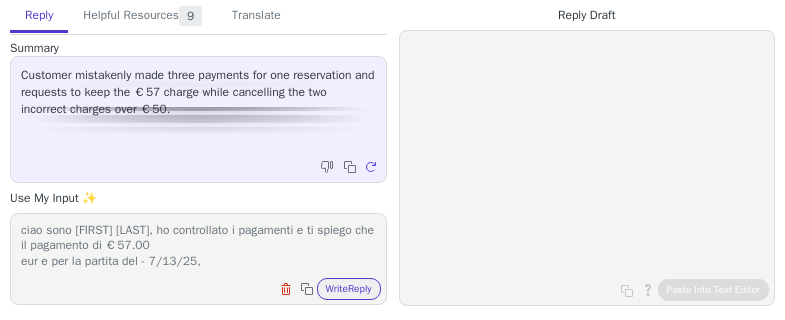 click on "ciao sono Nevila, ho controllato i pagamenti e ti spiego che il pagamento di €57.00
eur e per la partita del - 7/13/25," at bounding box center [198, 246] 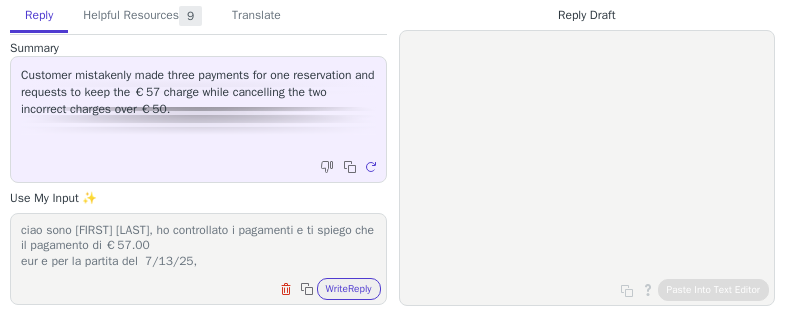 click on "ciao sono Nevila, ho controllato i pagamenti e ti spiego che il pagamento di €57.00
eur e per la partita del  7/13/25," at bounding box center (198, 246) 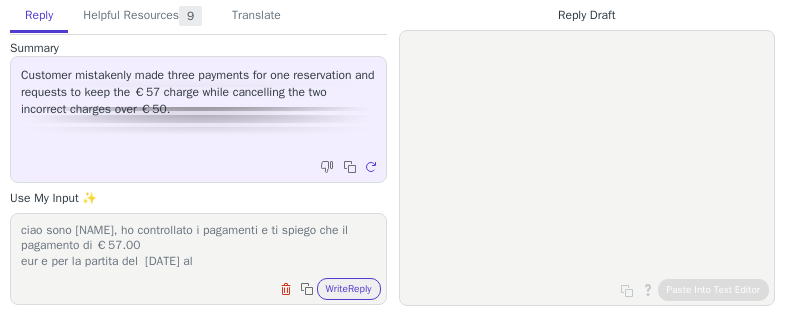 paste on "Padel Lankwitz" 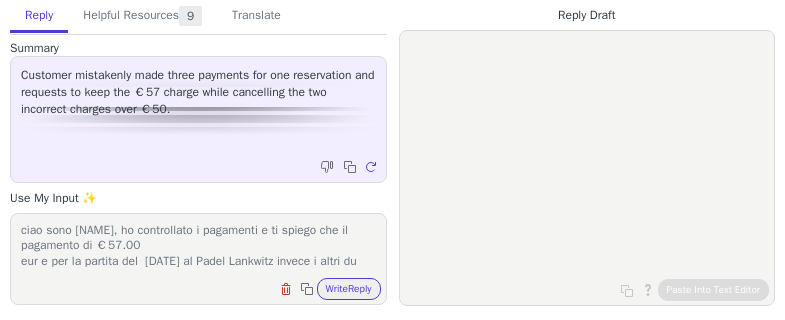 scroll, scrollTop: 17, scrollLeft: 0, axis: vertical 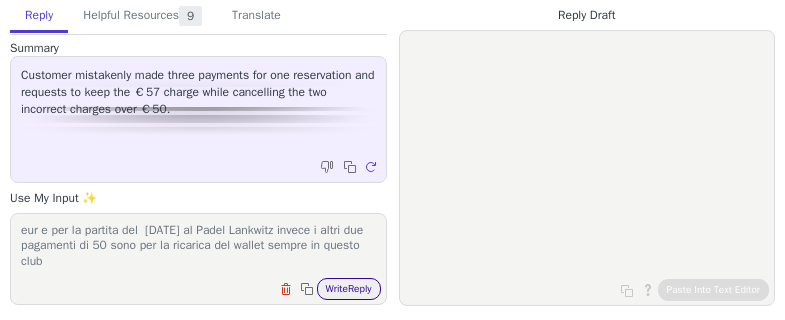 type on "ciao sono Nevila, ho controllato i pagamenti e ti spiego che il pagamento di €57.00
eur e per la partita del  7/13/25 al Padel Lankwitz invece i altri due pagamenti di 50 sono per la ricarica del wallet sempre in questo club" 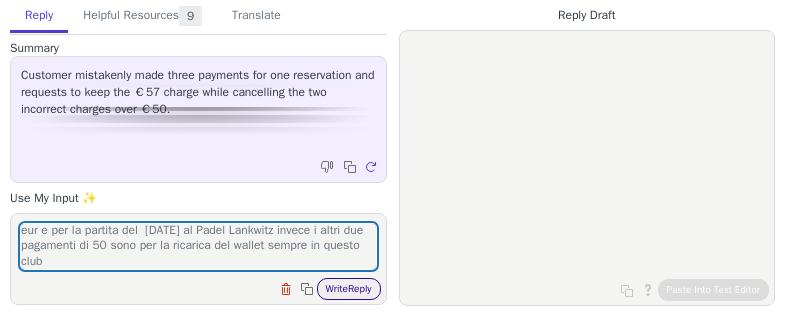 click on "Write  Reply" at bounding box center [349, 289] 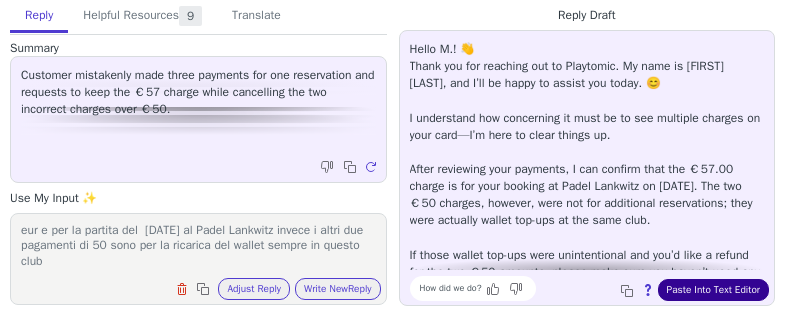 click on "Paste Into Text Editor" at bounding box center [713, 290] 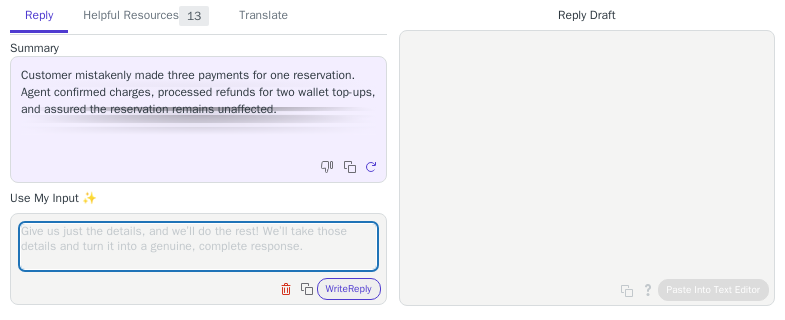 scroll, scrollTop: 0, scrollLeft: 0, axis: both 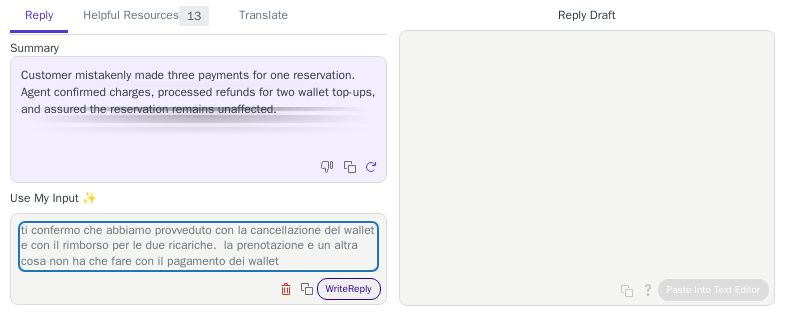 type on "ti confermo che abbiamo provveduto con la cancellazione del wallet e con il rimborso per le due ricariche.  la prenotazione e un altra cosa non ha che fare con il pagamento dei wallet" 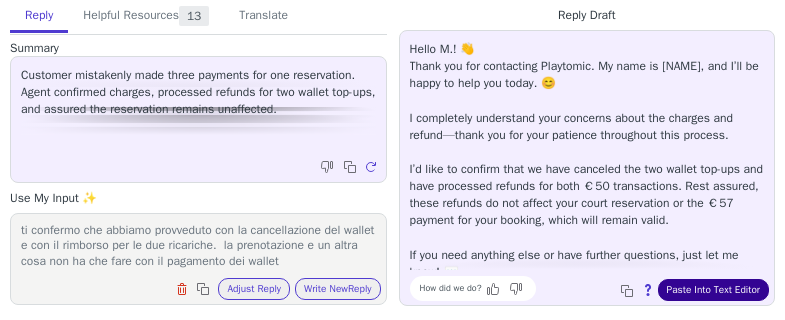 click on "Paste Into Text Editor" at bounding box center (713, 290) 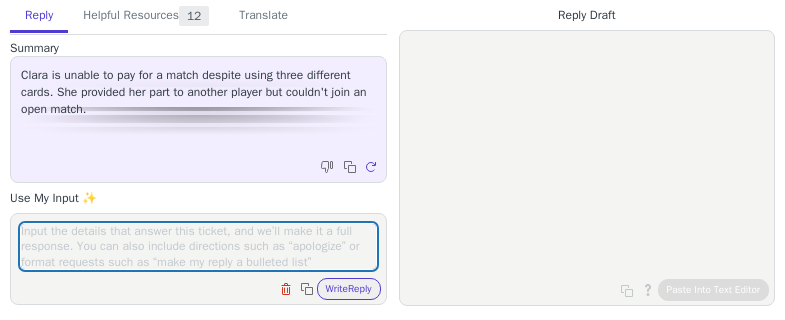 click at bounding box center [198, 246] 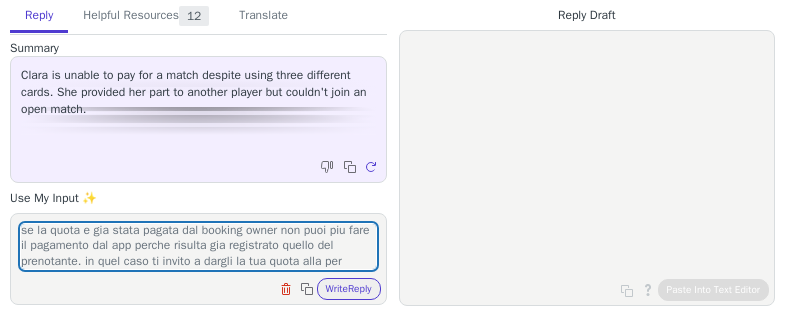 scroll, scrollTop: 17, scrollLeft: 0, axis: vertical 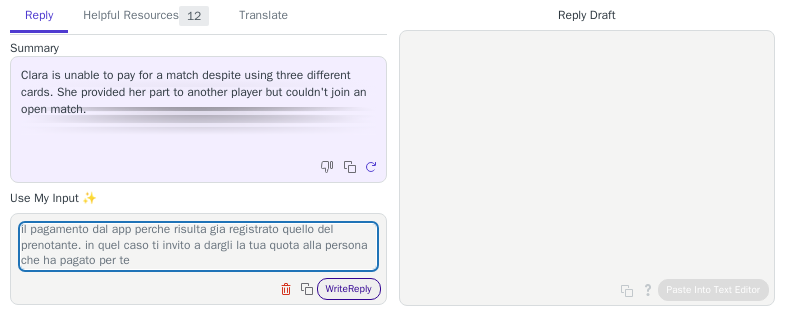 click on "Write  Reply" at bounding box center (349, 289) 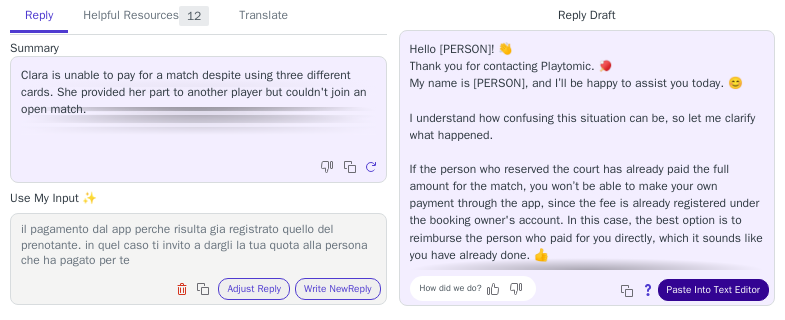 click on "Paste Into Text Editor" at bounding box center [713, 290] 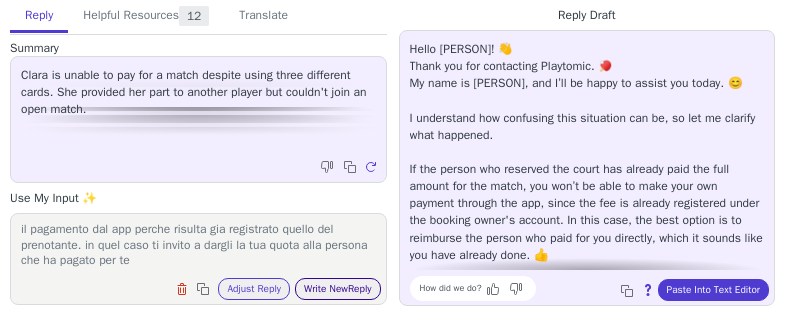 click on "Write New  Reply" at bounding box center (338, 289) 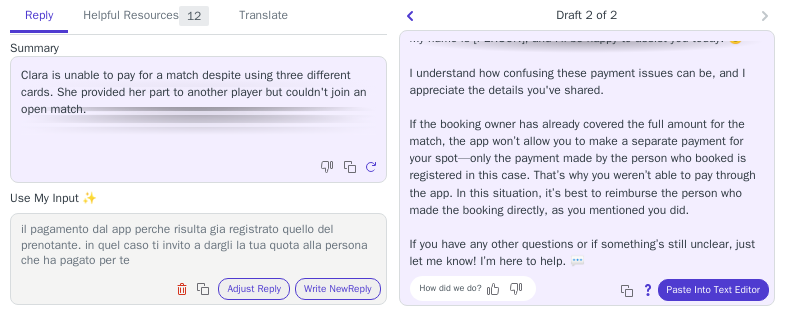 scroll, scrollTop: 60, scrollLeft: 0, axis: vertical 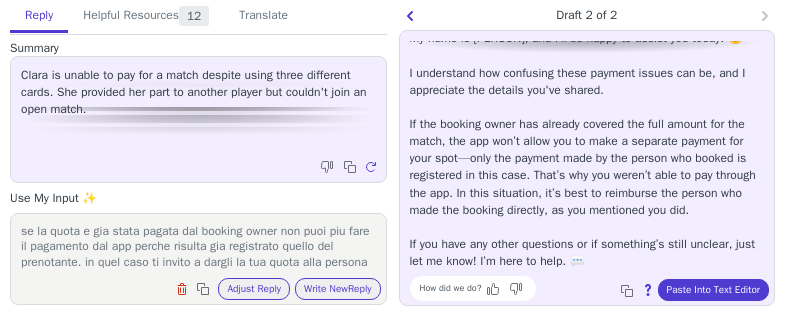 click on "se la quota e gia stata pagata dal booking owner non puoi piu fare il pagamento dal app perche risulta gia registrato quello del prenotante. in quel caso ti invito a dargli la tua quota alla persona che ha pagato per te" at bounding box center [198, 246] 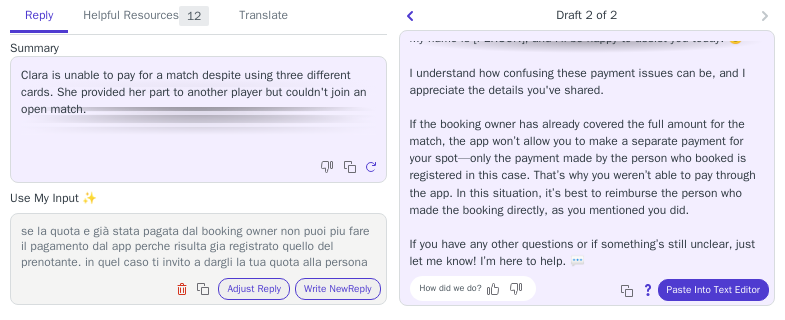 click on "se la quota e già stata pagata dal booking owner non puoi piu fare il pagamento dal app perche risulta gia registrato quello del prenotante. in quel caso ti invito a dargli la tua quota alla persona che ha pagato per te" at bounding box center (198, 246) 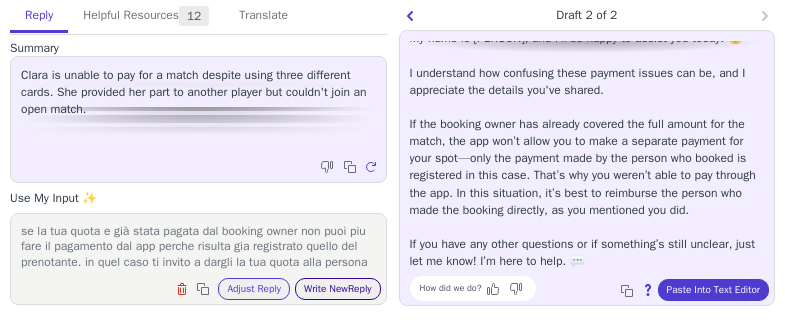 type on "se la tua quota e già stata pagata dal booking owner non puoi piu fare il pagamento dal app perche risulta gia registrato quello del prenotante. in quel caso ti invito a dargli la tua quota alla persona che ha pagato per te" 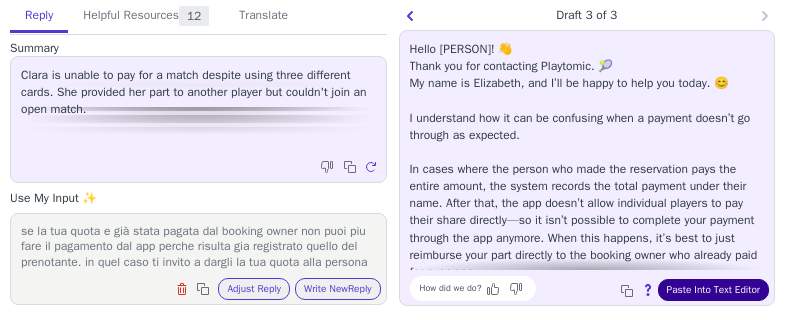 click on "Paste Into Text Editor" at bounding box center (713, 290) 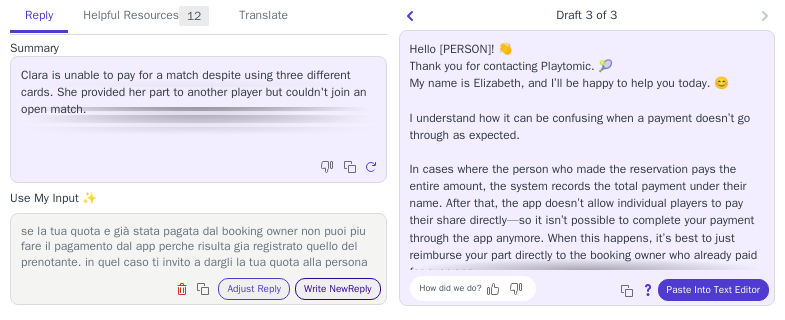 click on "Write New  Reply" at bounding box center [338, 289] 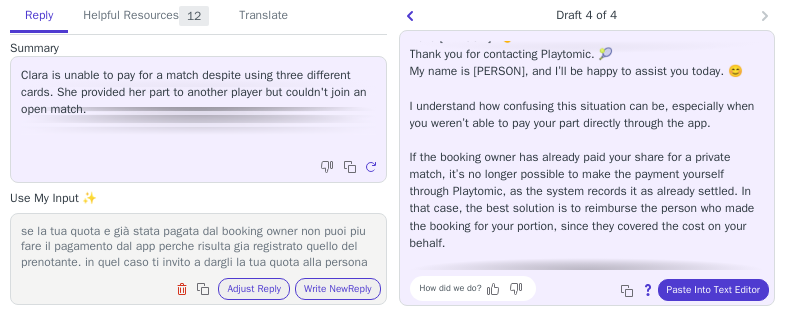 scroll, scrollTop: 62, scrollLeft: 0, axis: vertical 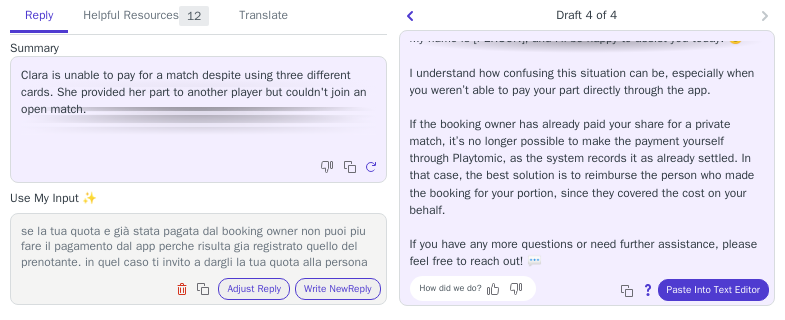 click on "Hello [PERSON]! 👋 Thank you for contacting Playtomic. 🎾 My name is [PERSON], and I’ll be happy to assist you today. 😊 I understand how confusing this situation can be, especially when you weren’t able to pay your part directly through the app. If the booking owner has already paid your share for a private match, it’s no longer possible to make the payment yourself through Playtomic, as the system records it as already settled. In that case, the best solution is to reimburse the person who made the booking for your portion, since they covered the cost on your behalf. If you have any more questions or need further assistance, please feel free to reach out! 💬" at bounding box center (587, 133) 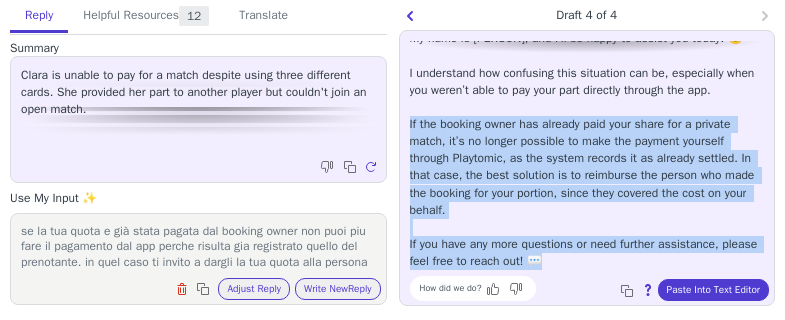 drag, startPoint x: 408, startPoint y: 123, endPoint x: 660, endPoint y: 265, distance: 289.2542 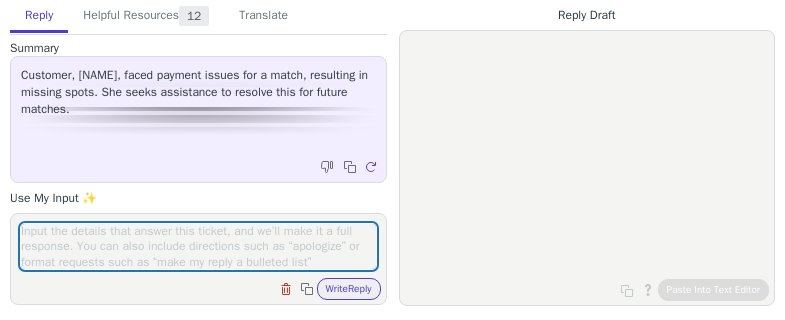 scroll, scrollTop: 0, scrollLeft: 0, axis: both 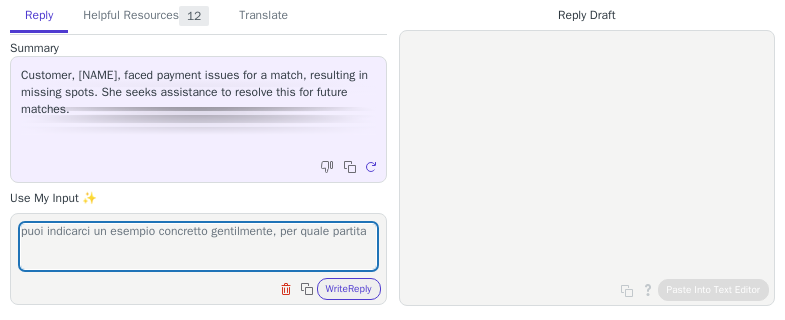 click on "puoi indicarci un esempio concretto gentilmente, per quale partita" at bounding box center (198, 246) 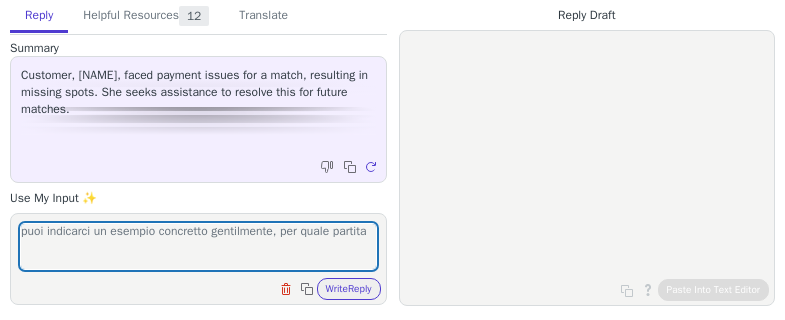 click on "concreto" at bounding box center (0, 0) 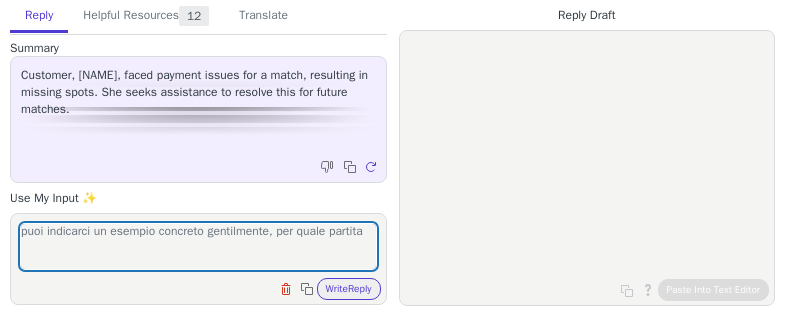 click on "puoi indicarci un esempio concreto gentilmente, per quale partita" at bounding box center [198, 246] 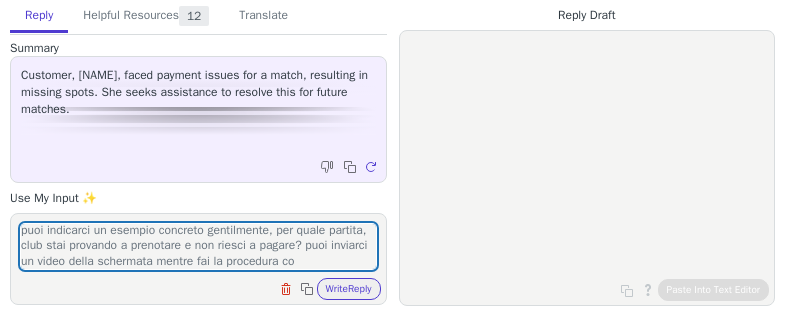 scroll, scrollTop: 17, scrollLeft: 0, axis: vertical 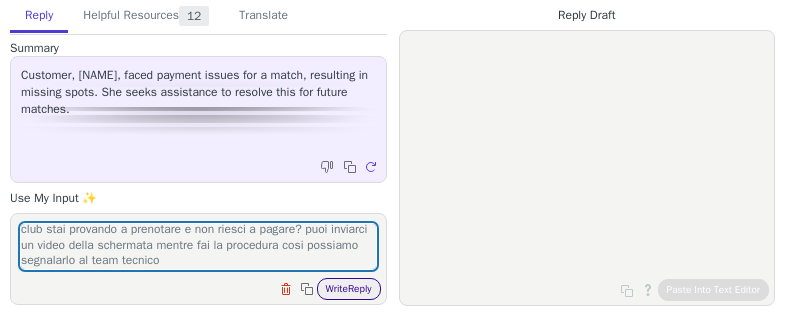type on "puoi indicarci un esempio concreto gentilmente, per quale partita, club stai provando a prenotare e non riesci a pagare? puoi inviarci un video della schermata mentre fai la procedura cosi possiamo segnalarlo al team tecnico" 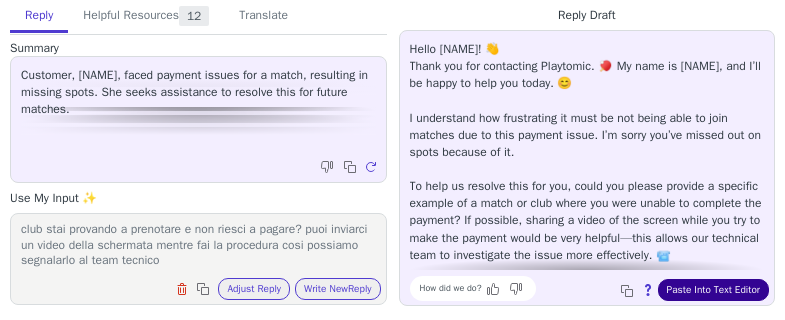 click on "Paste Into Text Editor" at bounding box center [713, 290] 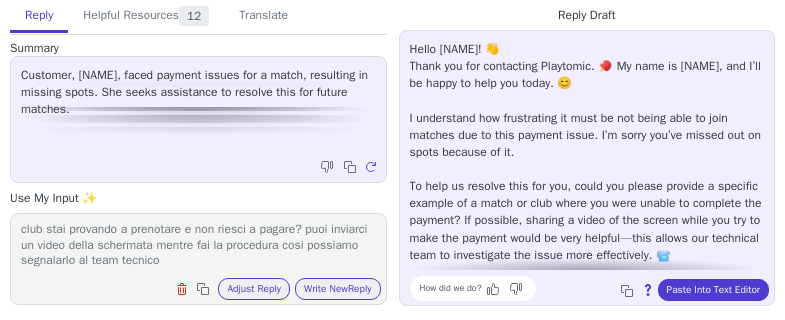 click on "Customer, Clara, faced payment issues for a match, resulting in missing spots. She seeks assistance to resolve this for future matches." at bounding box center (198, 92) 